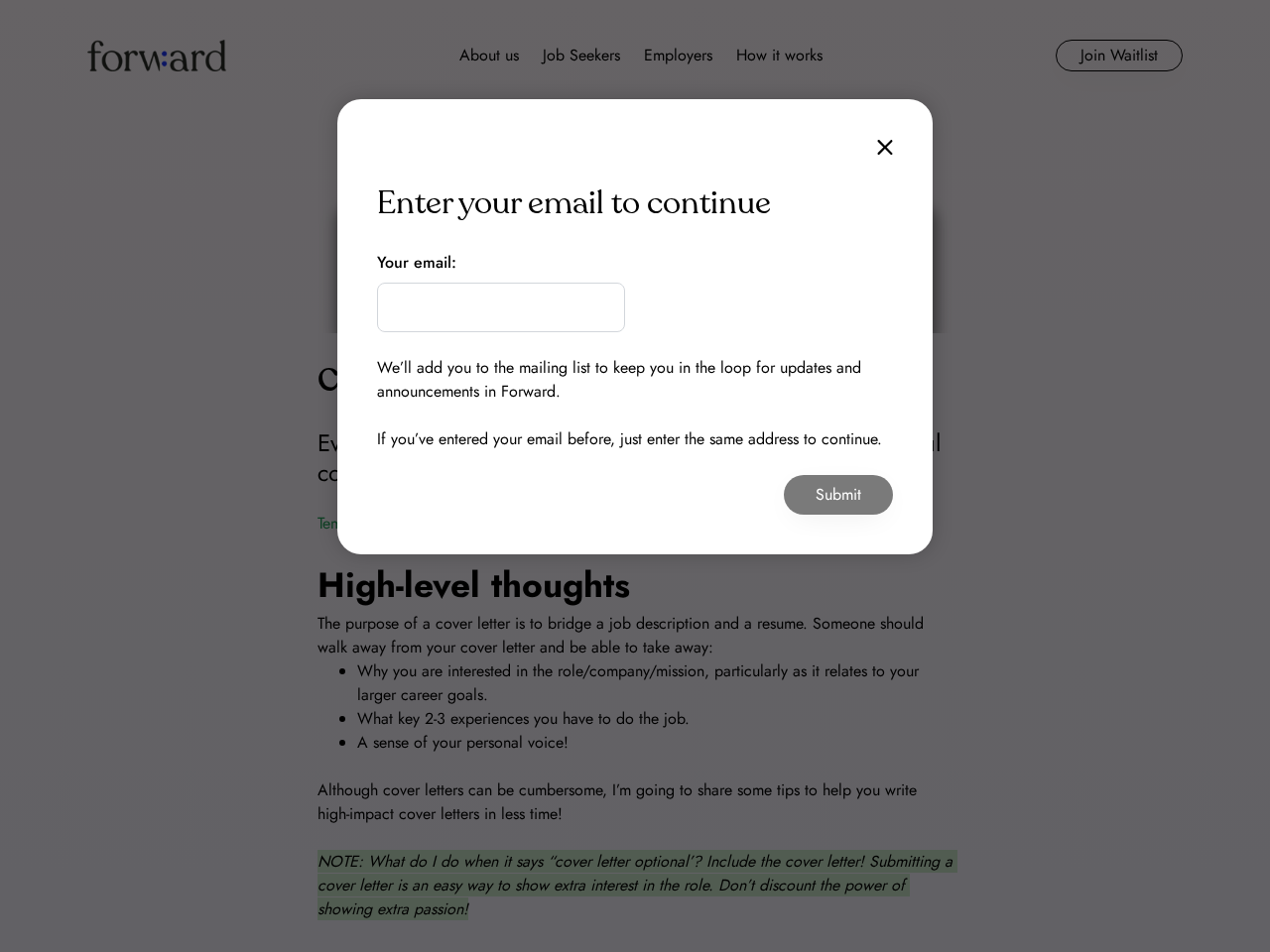 scroll, scrollTop: 0, scrollLeft: 0, axis: both 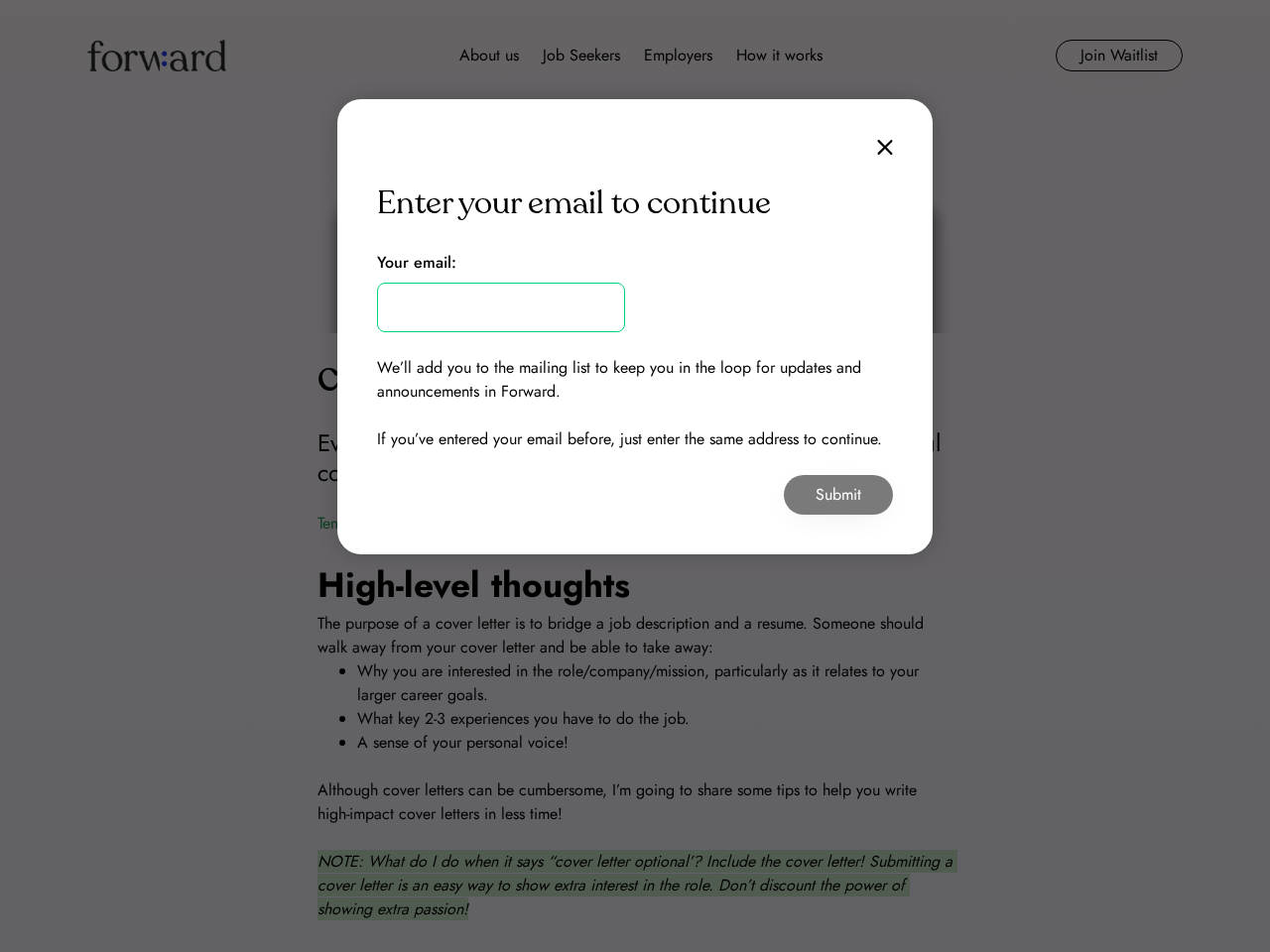 click on "Your email:" at bounding box center (417, 263) 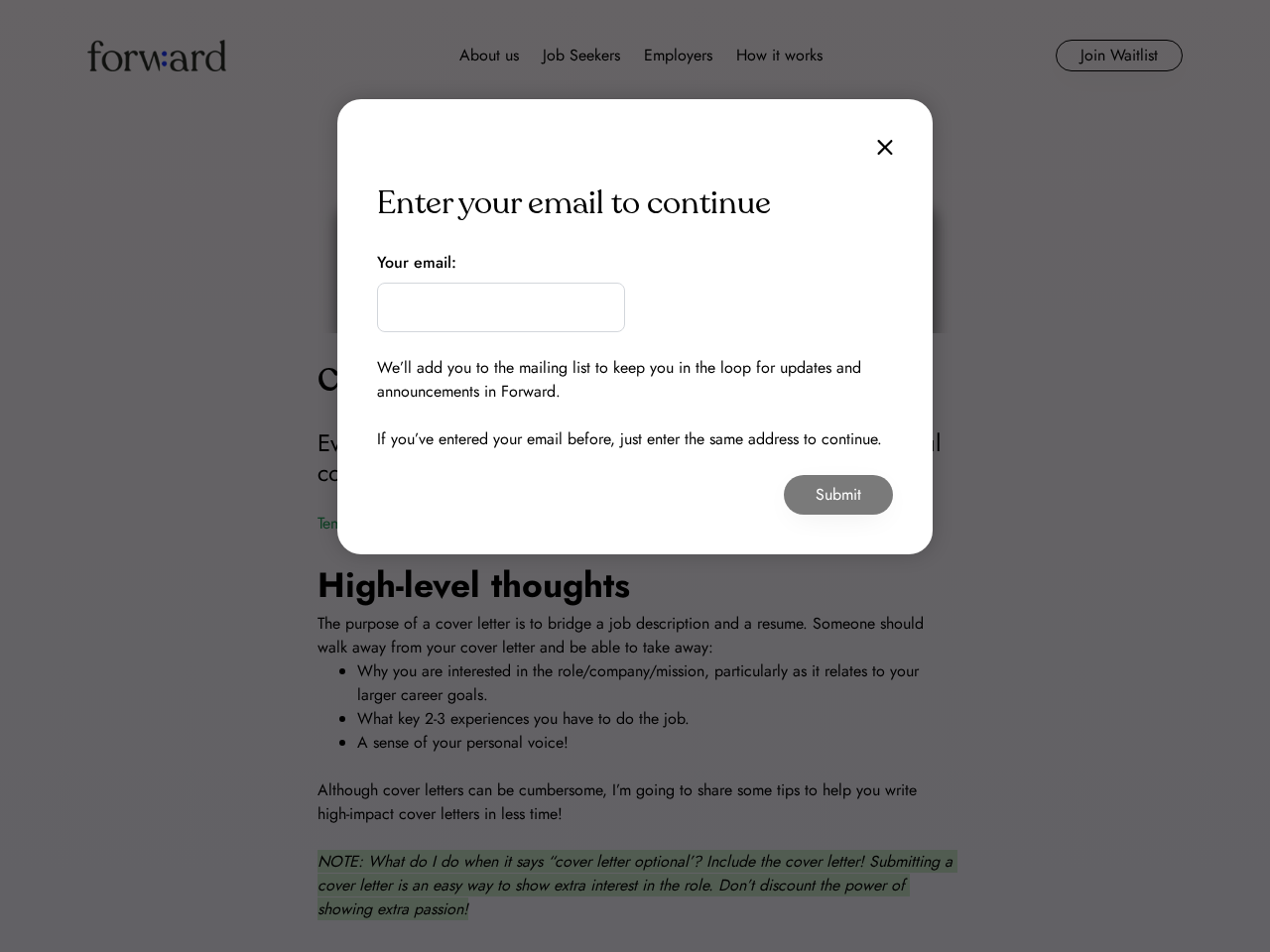 click at bounding box center (501, 307) 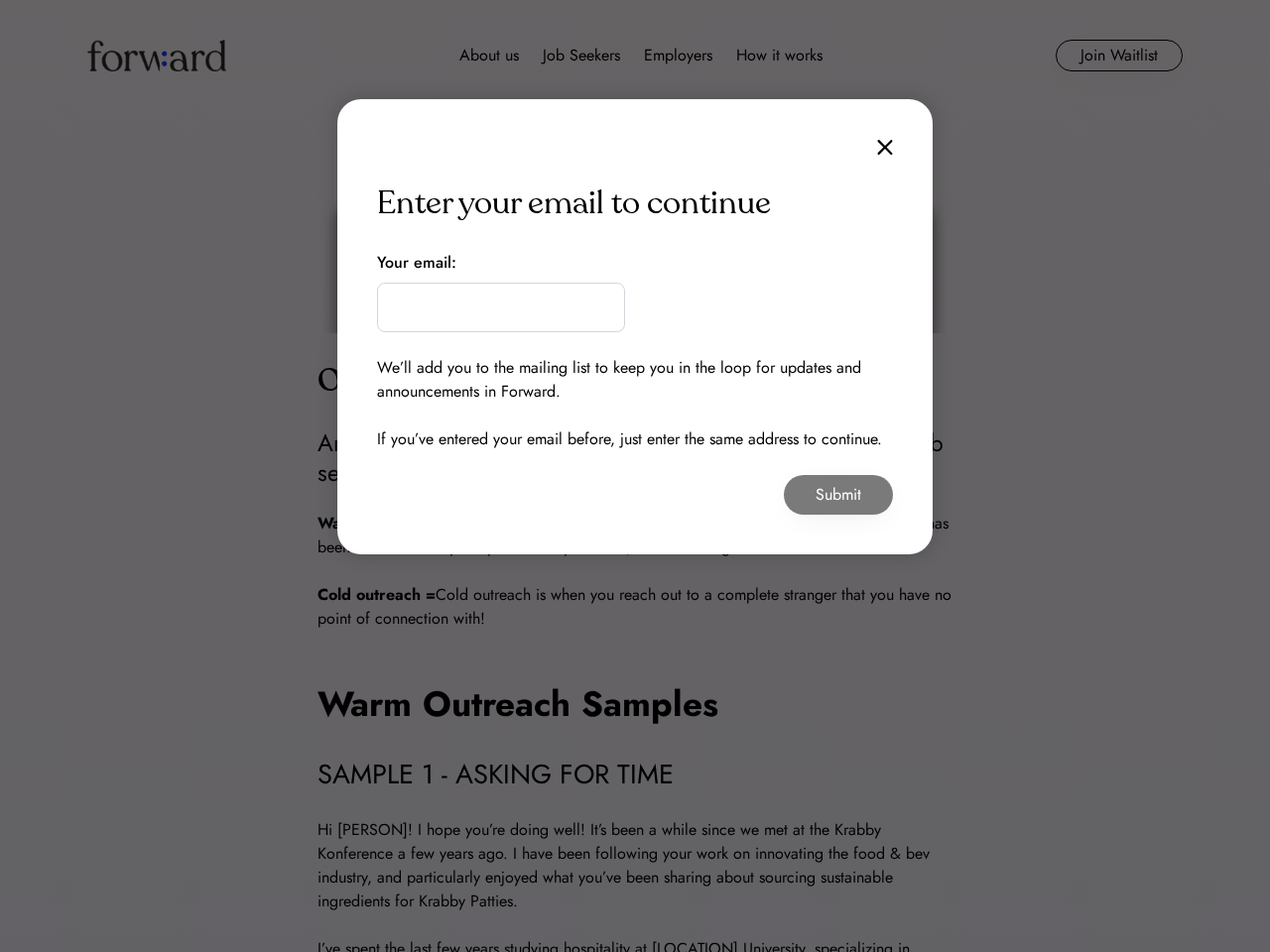 scroll, scrollTop: 0, scrollLeft: 0, axis: both 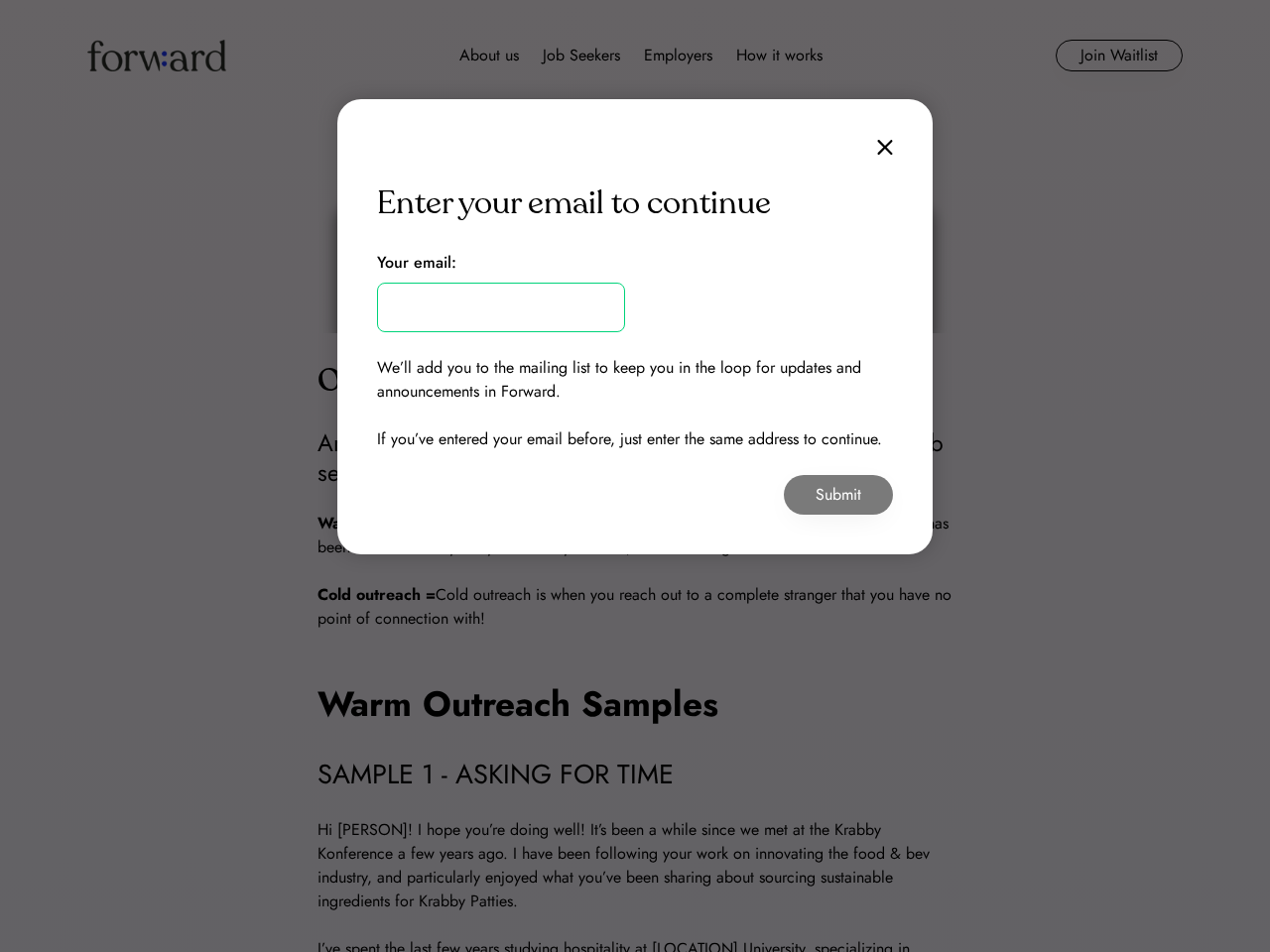 click on "Your email:" at bounding box center [417, 263] 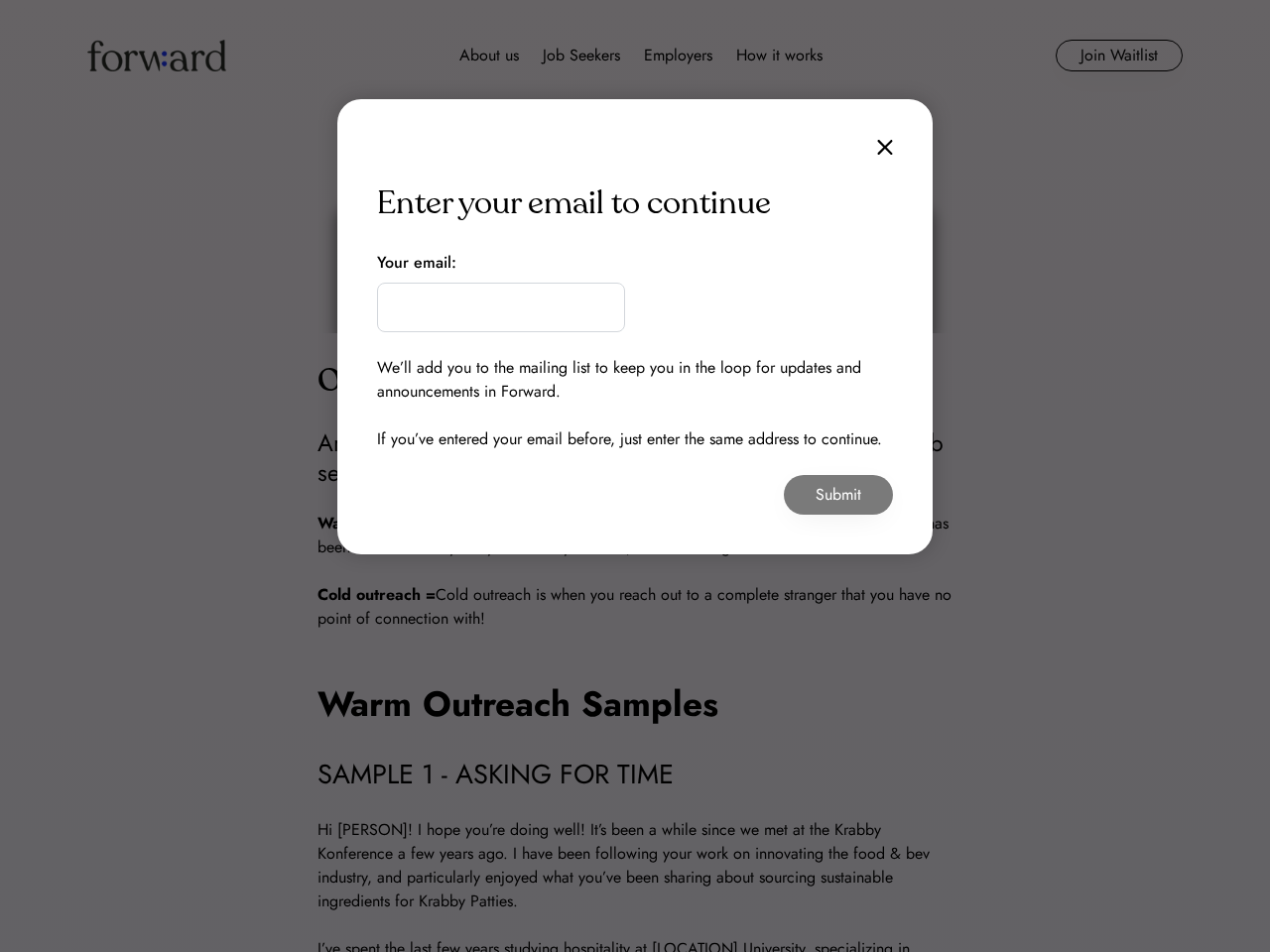 click on "If you’ve entered your email before, just enter the same address to continue." at bounding box center [629, 439] 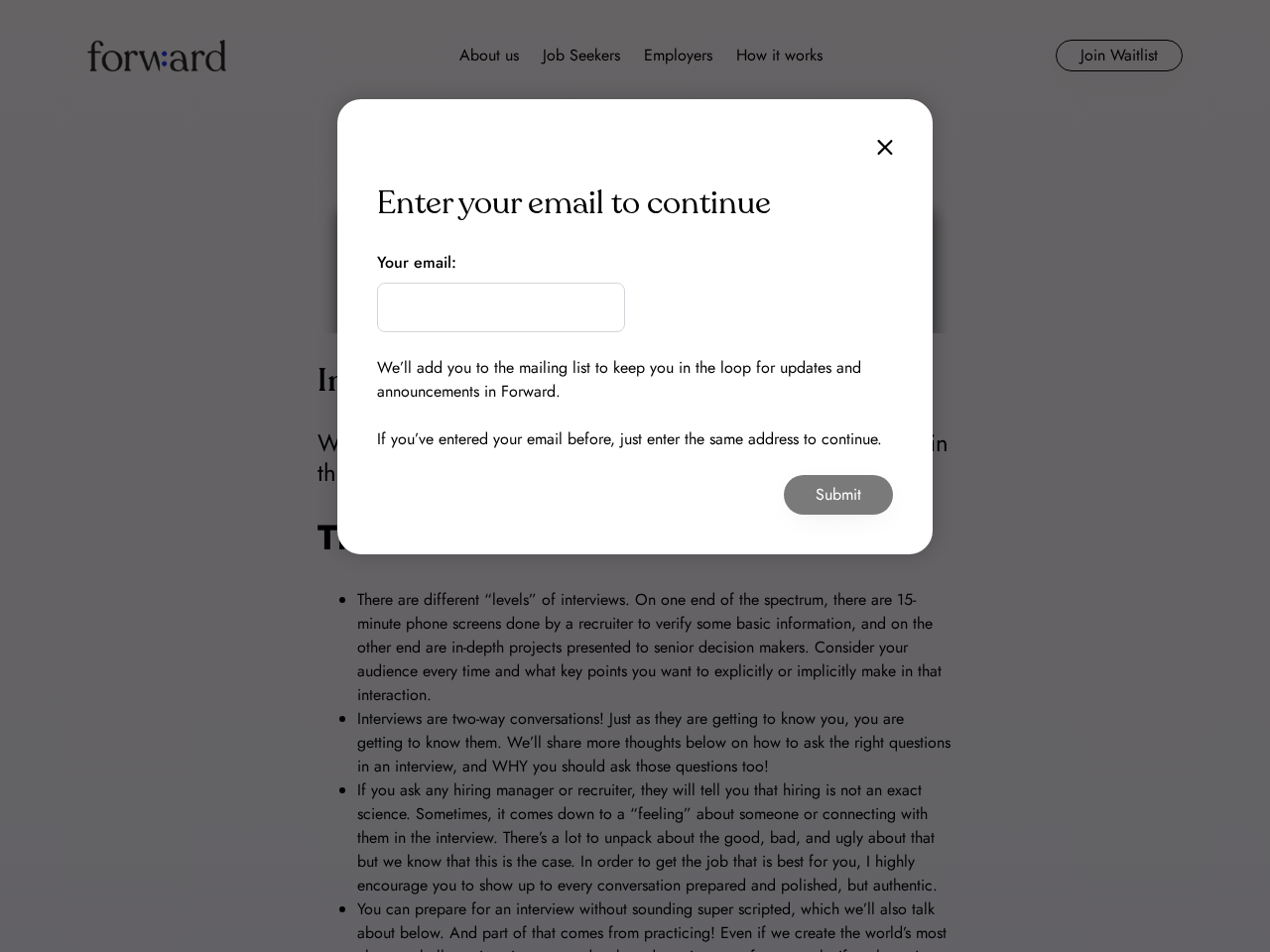 scroll, scrollTop: 0, scrollLeft: 0, axis: both 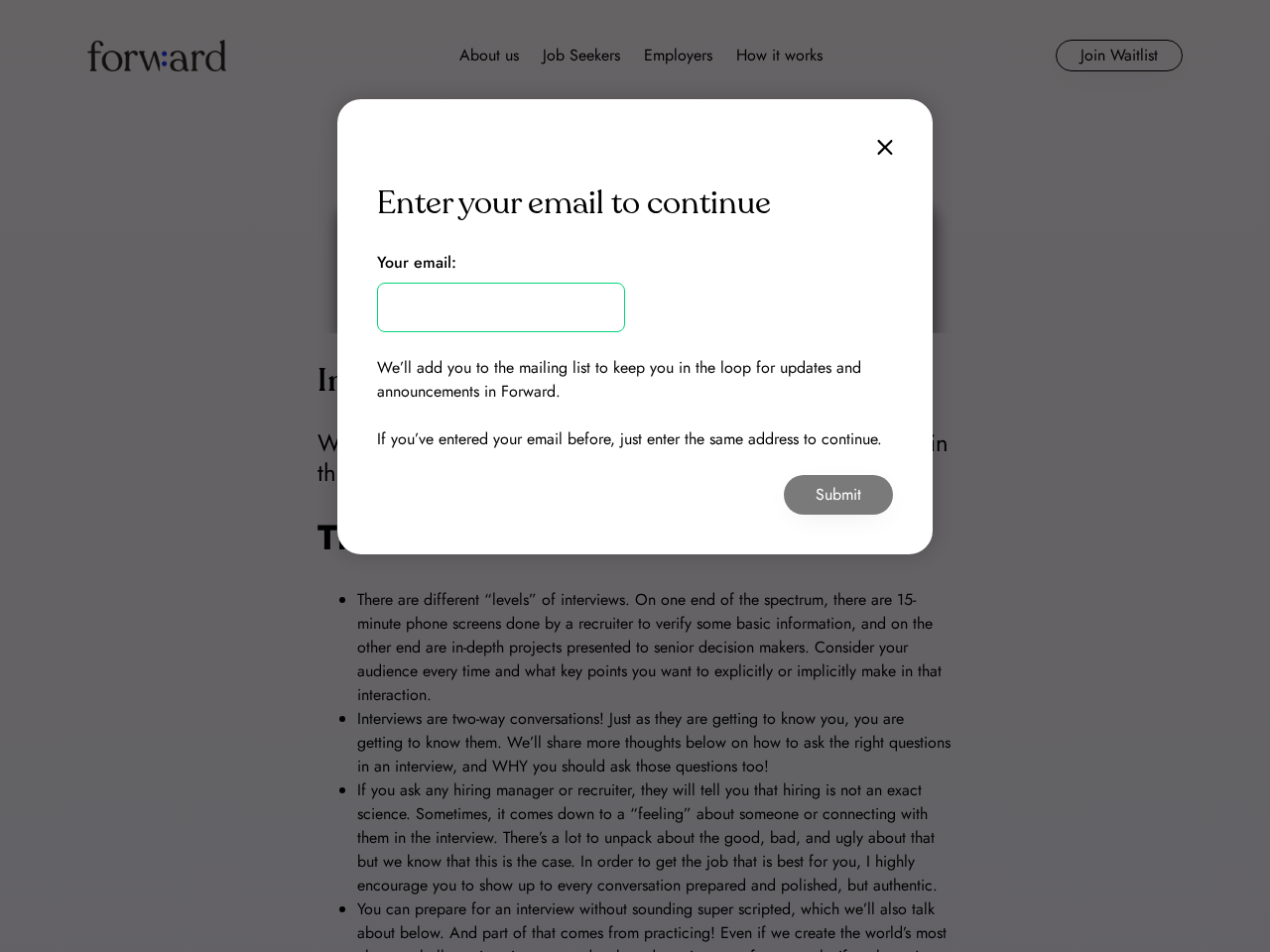 click on "Your email:" at bounding box center [417, 263] 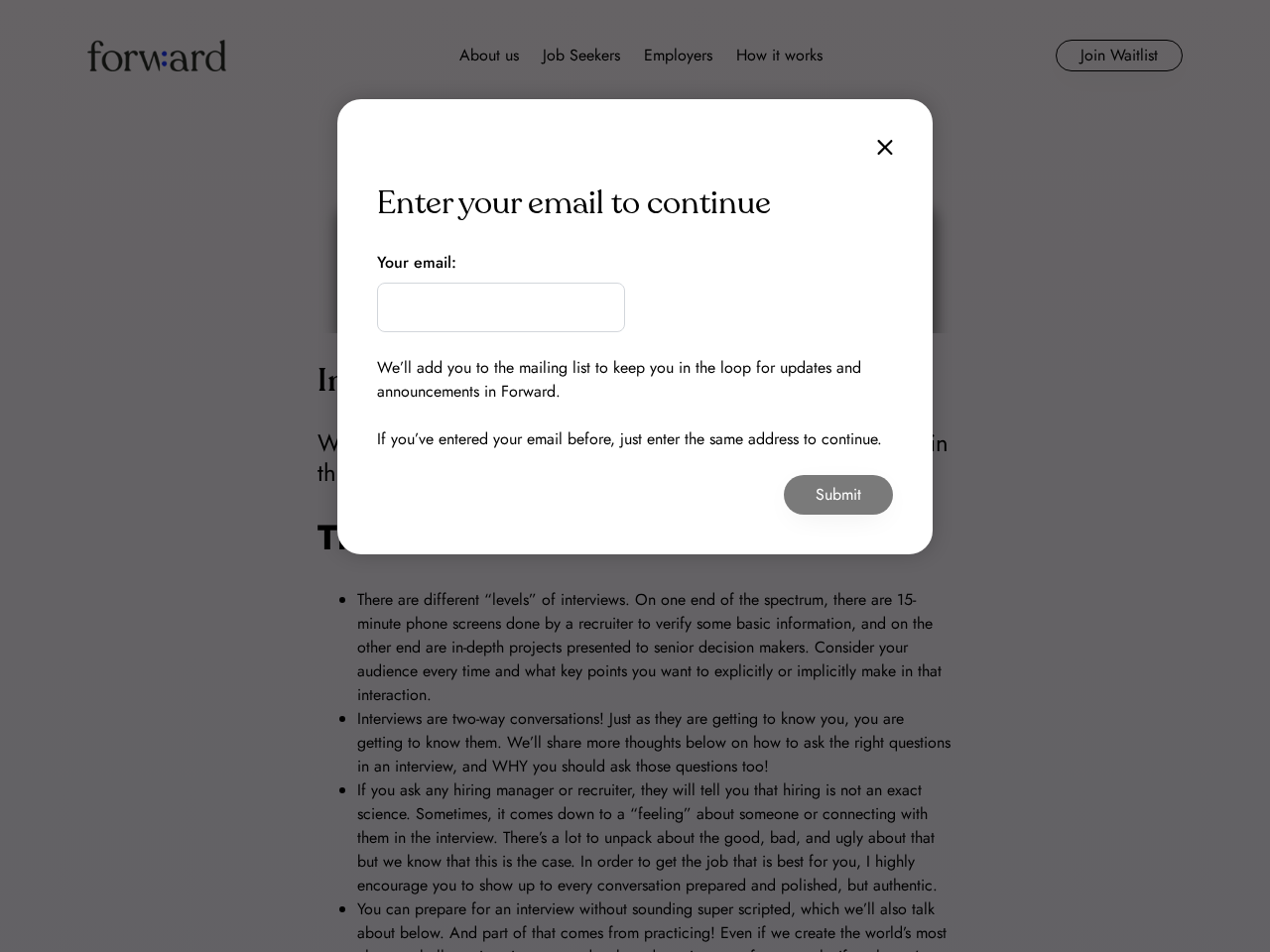 click at bounding box center (501, 307) 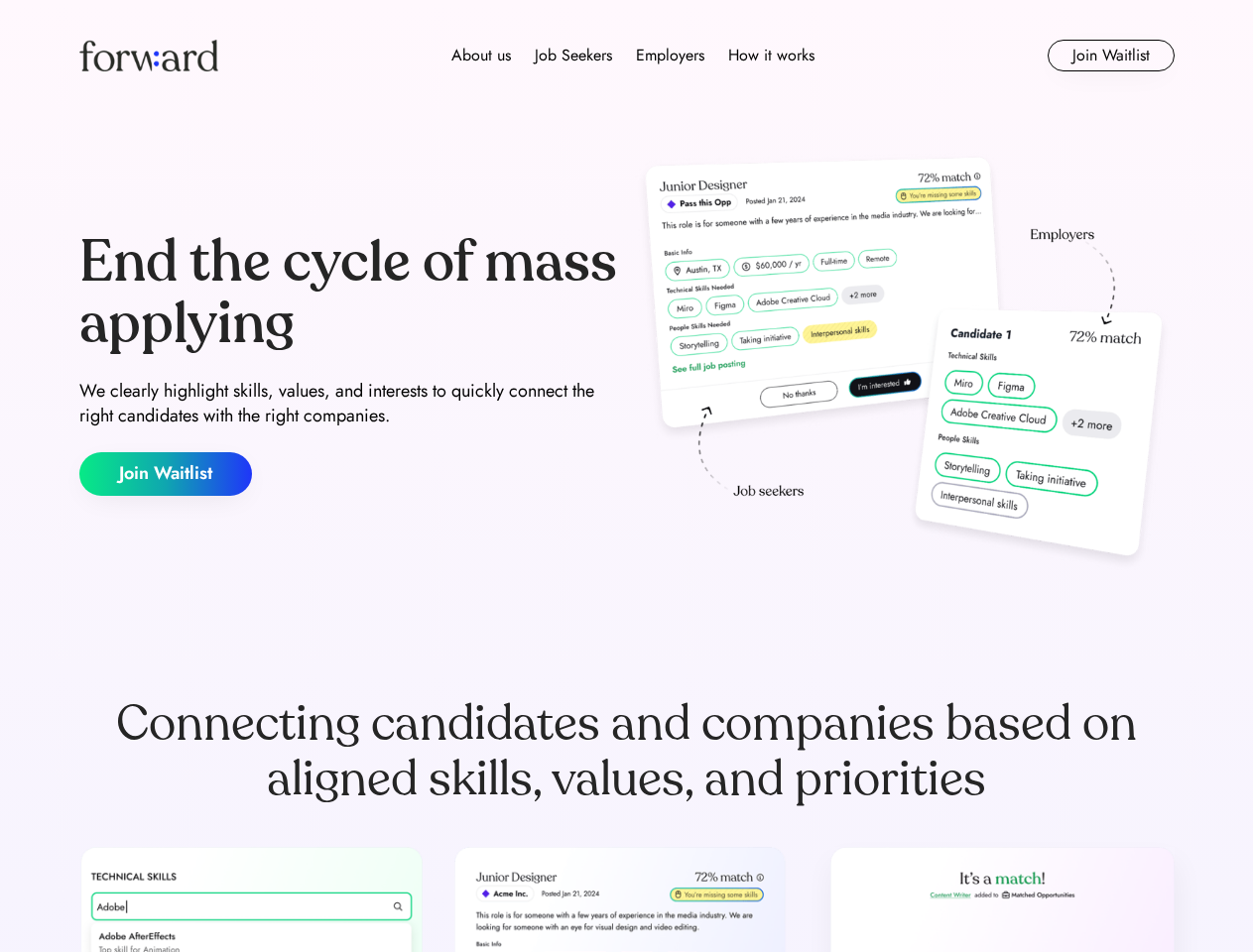 scroll, scrollTop: 0, scrollLeft: 0, axis: both 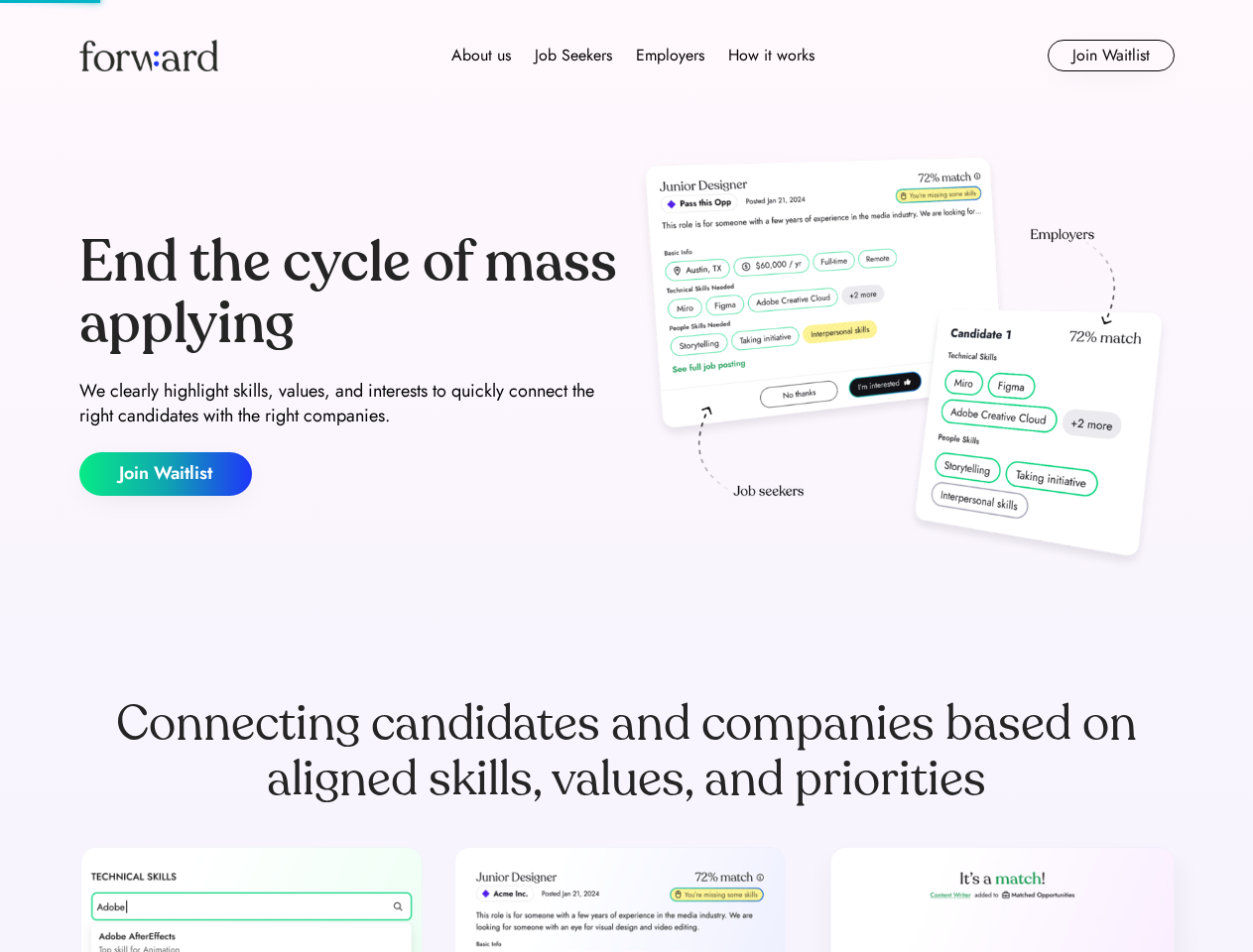 click on "About us Job Seekers Employers How it works" at bounding box center (633, 56) 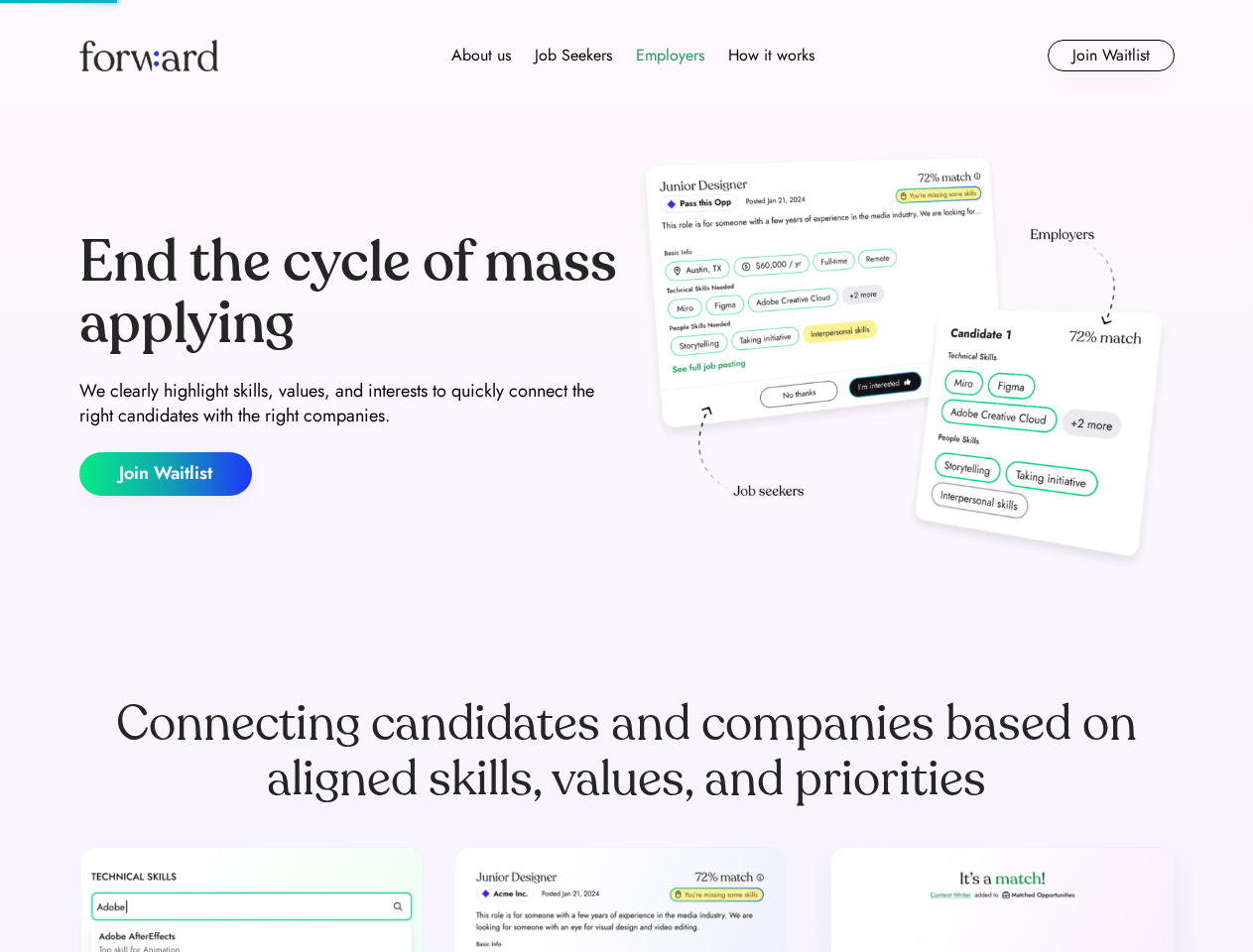 click on "How it works" at bounding box center (771, 56) 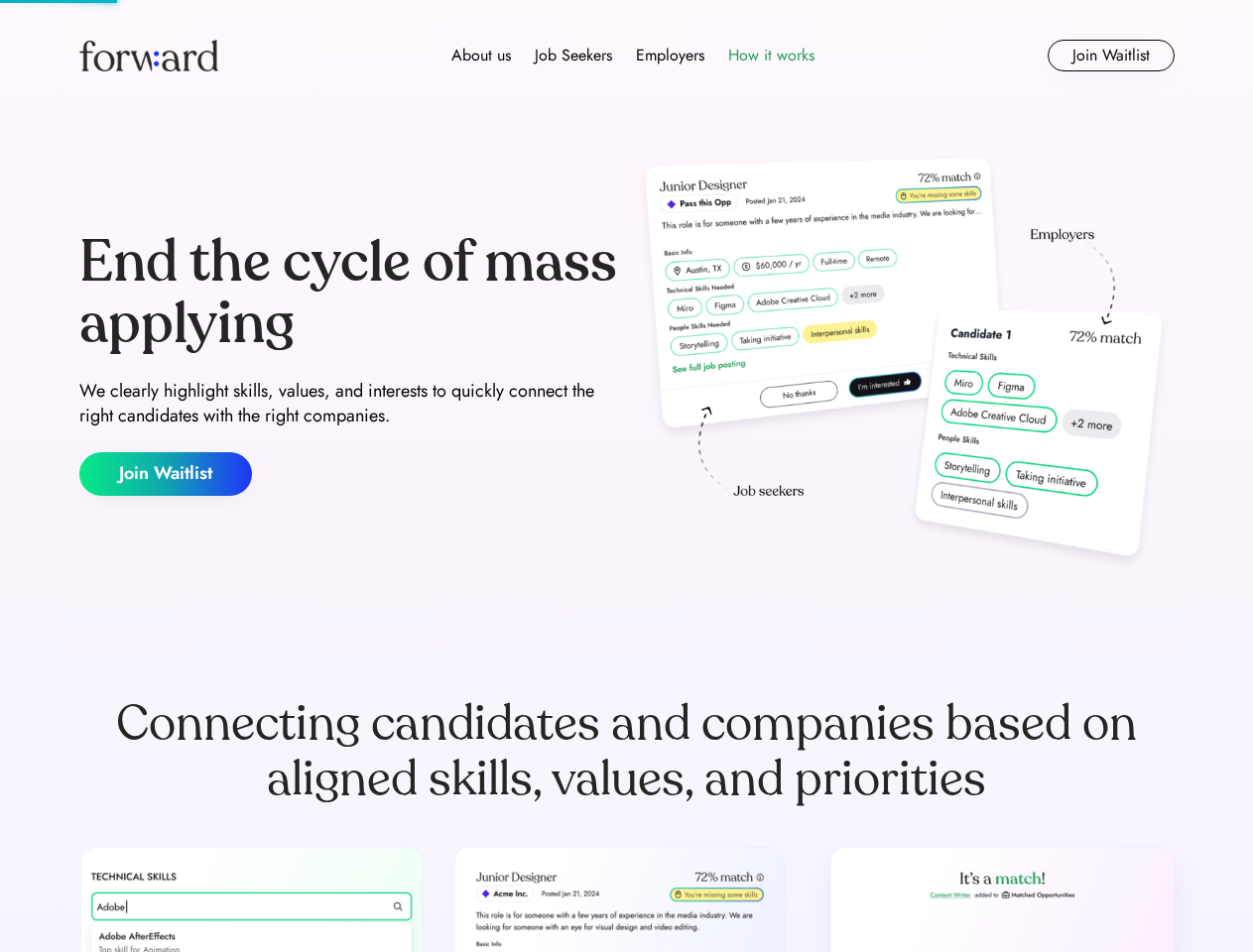 click on "Join Waitlist" at bounding box center [1111, 56] 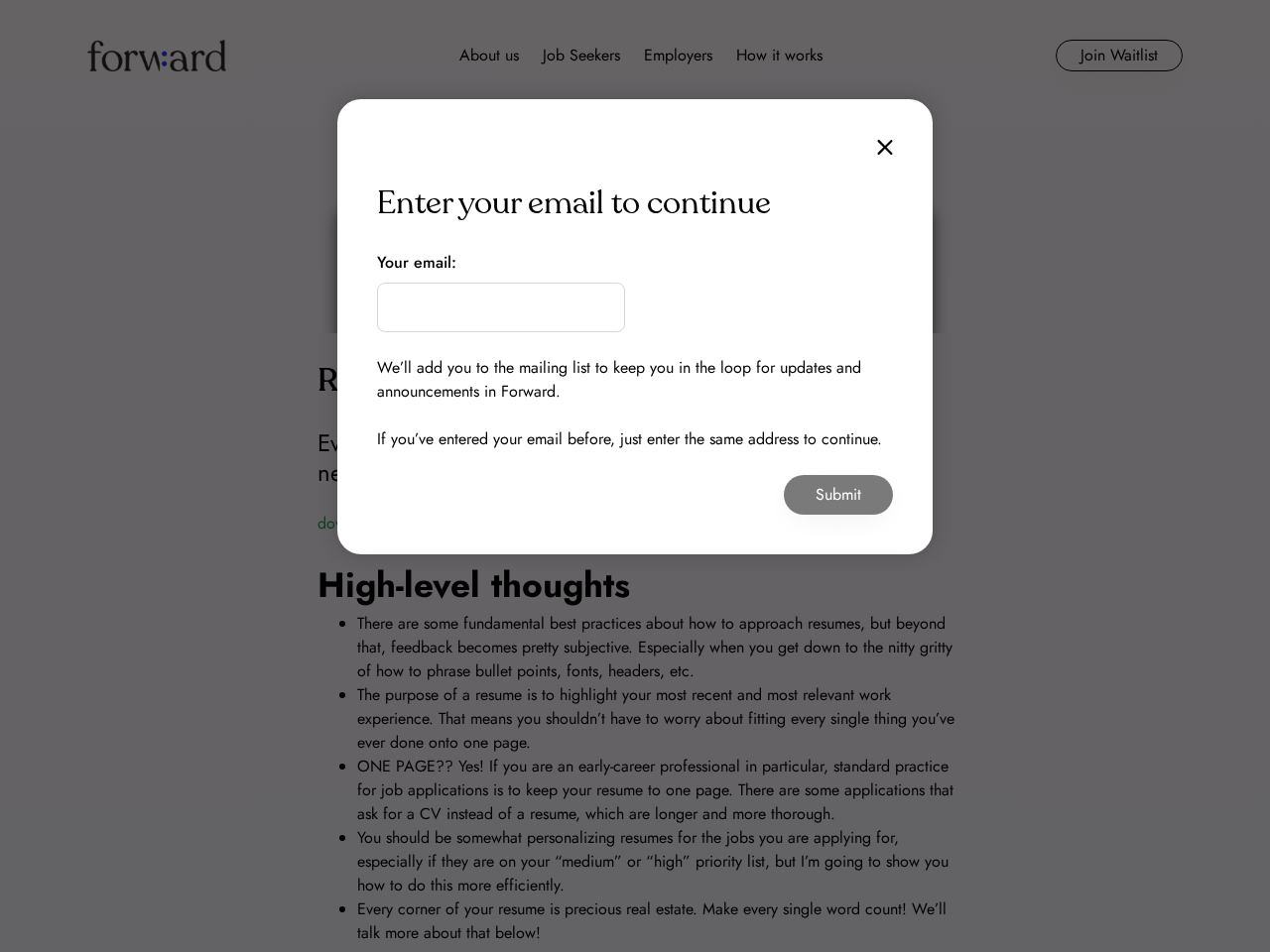 scroll, scrollTop: 0, scrollLeft: 0, axis: both 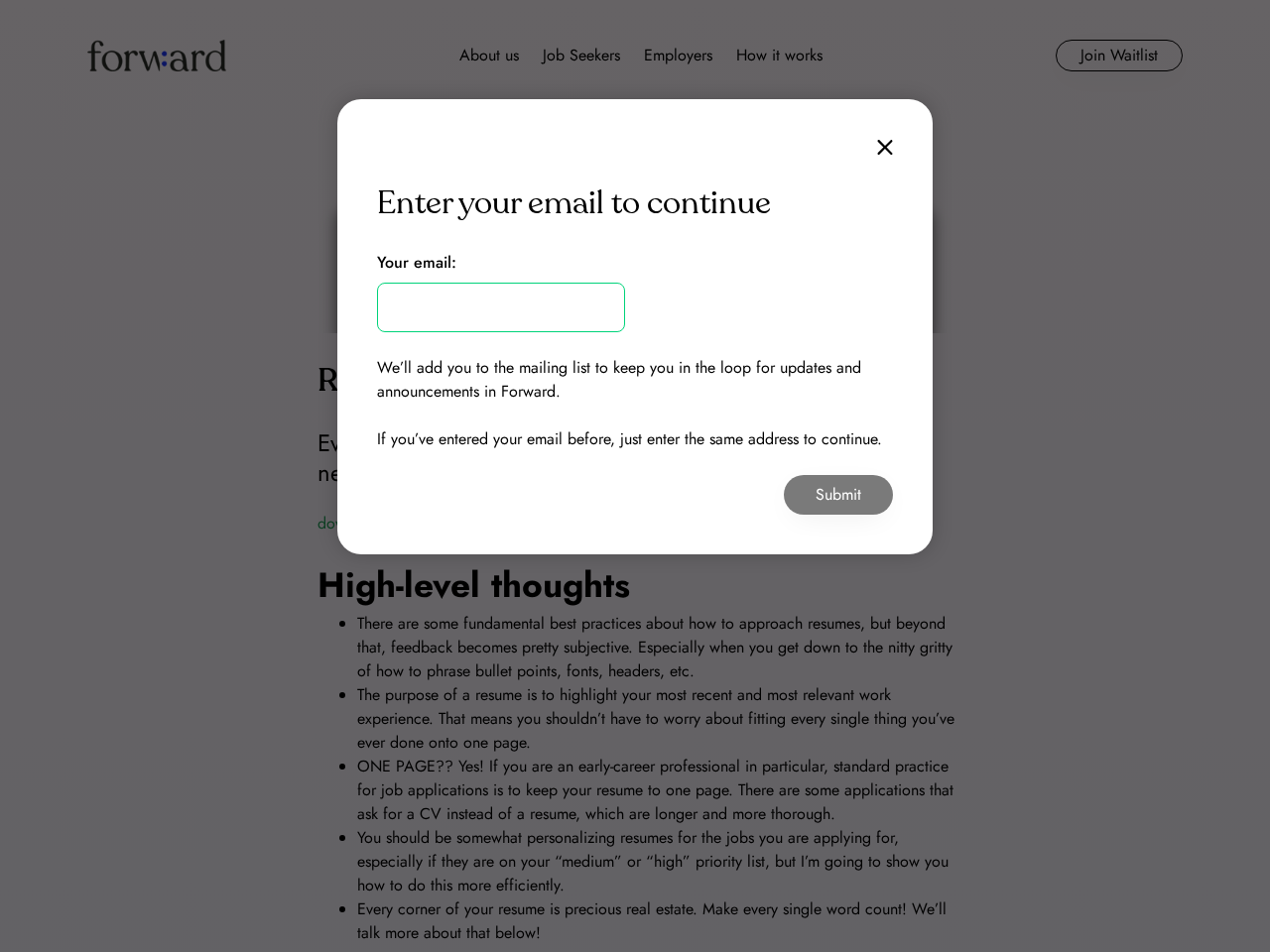 click on "Your email:" at bounding box center [417, 263] 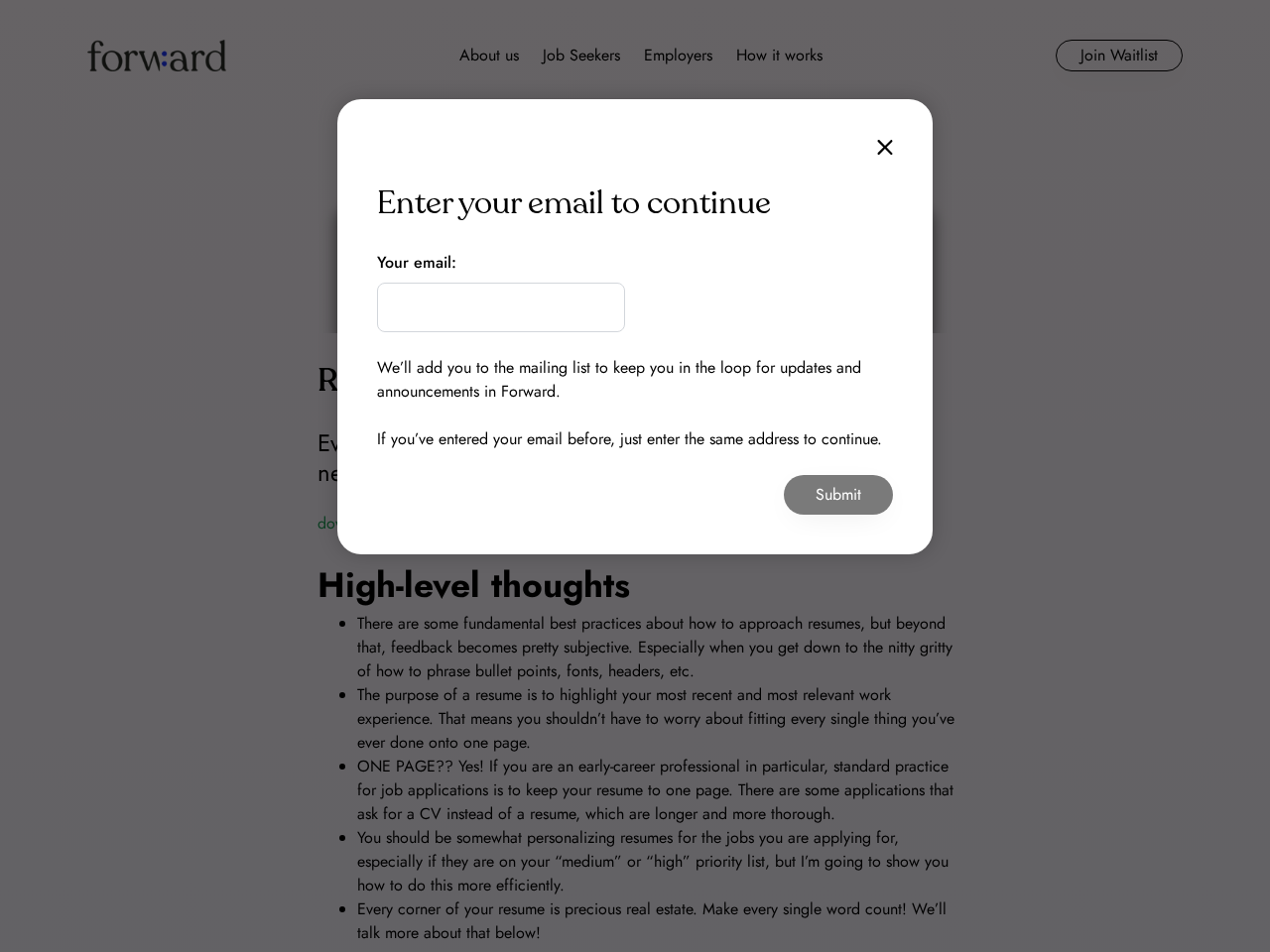 click on "If you’ve entered your email before, just enter the same address to continue." at bounding box center (629, 439) 